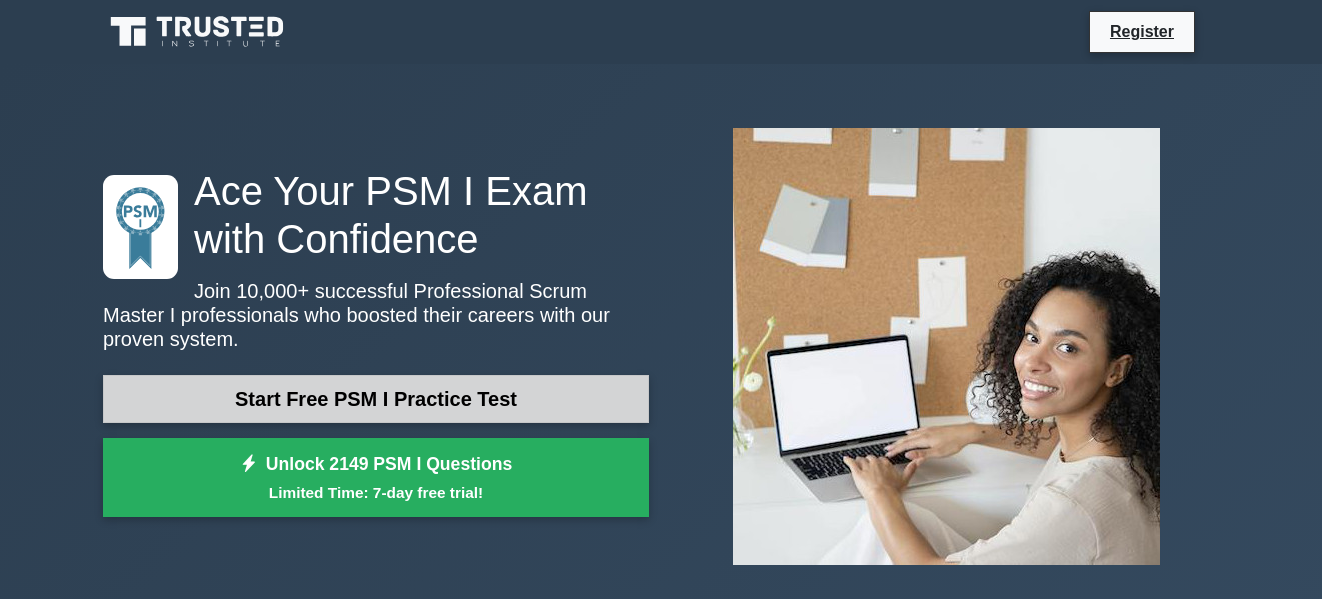 scroll, scrollTop: 0, scrollLeft: 0, axis: both 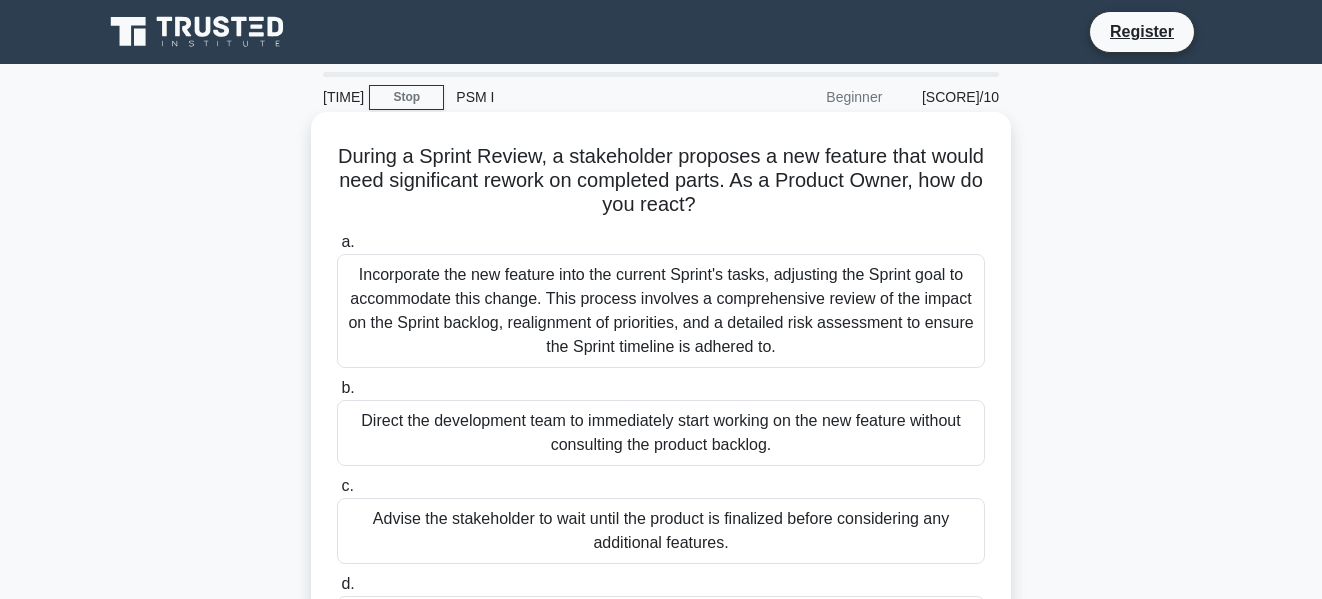click on "Incorporate the new feature into the current Sprint's tasks, adjusting the Sprint goal to accommodate this change. This process involves a comprehensive review of the impact on the Sprint backlog, realignment of priorities, and a detailed risk assessment to ensure the Sprint timeline is adhered to." at bounding box center (661, 311) 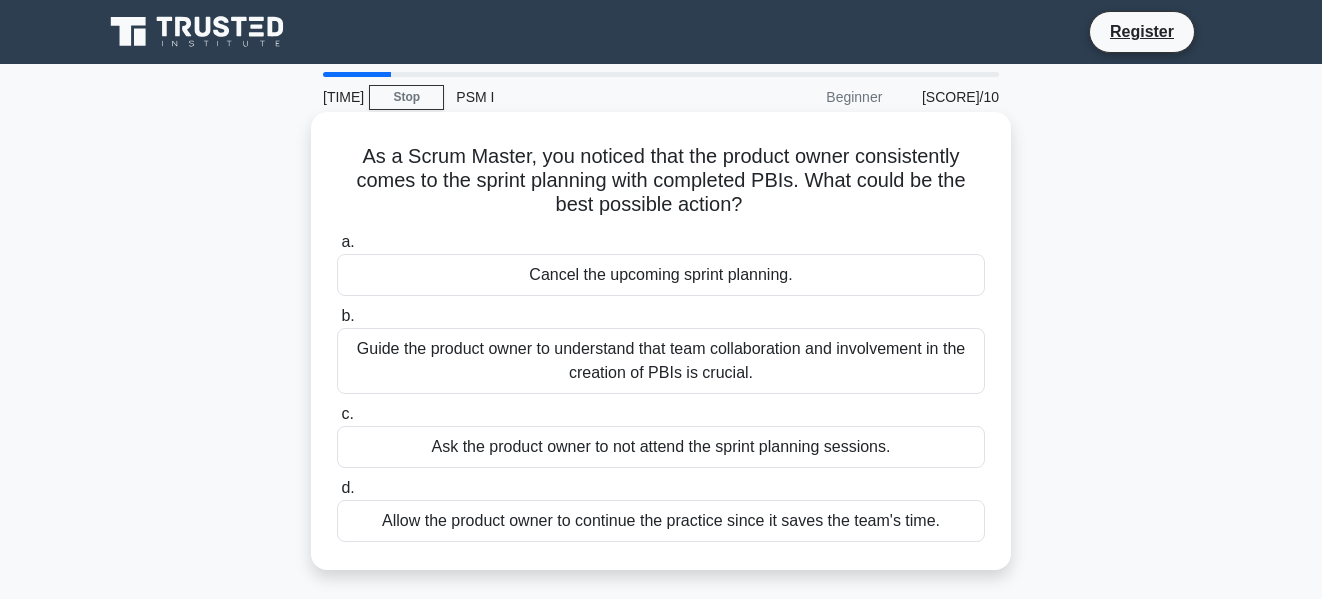 click on "Guide the product owner to understand that team collaboration and involvement in the creation of PBIs is crucial." at bounding box center [661, 361] 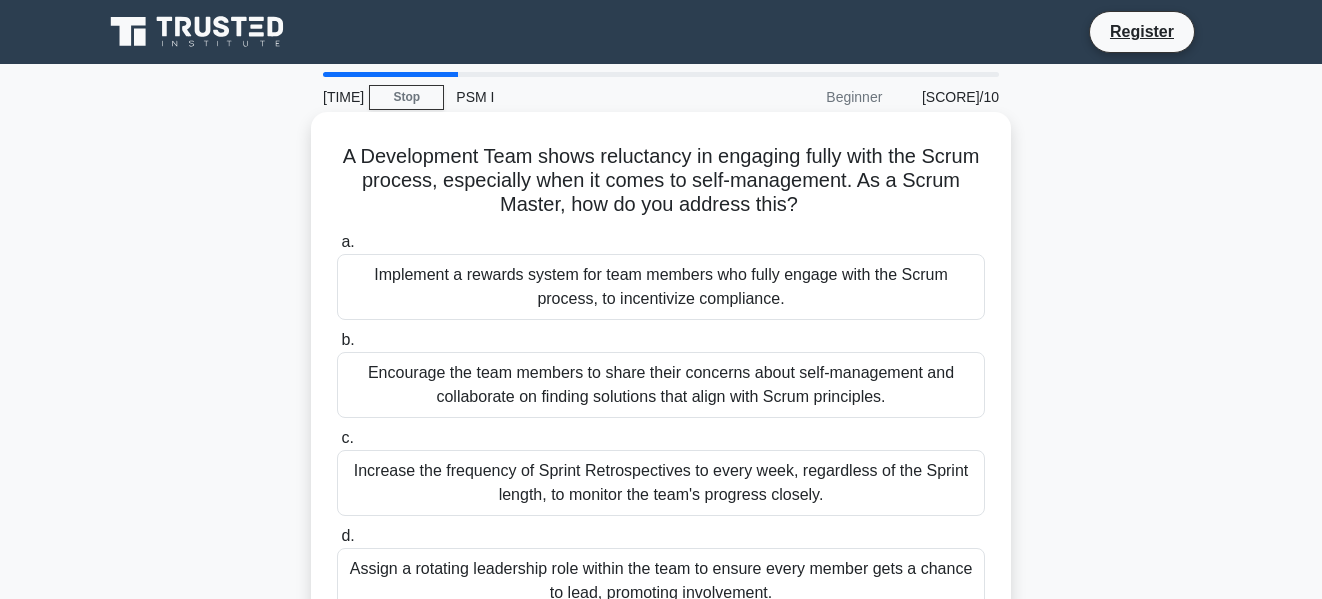 click on "Encourage the team members to share their concerns about self-management and collaborate on finding solutions that align with Scrum principles." at bounding box center (661, 385) 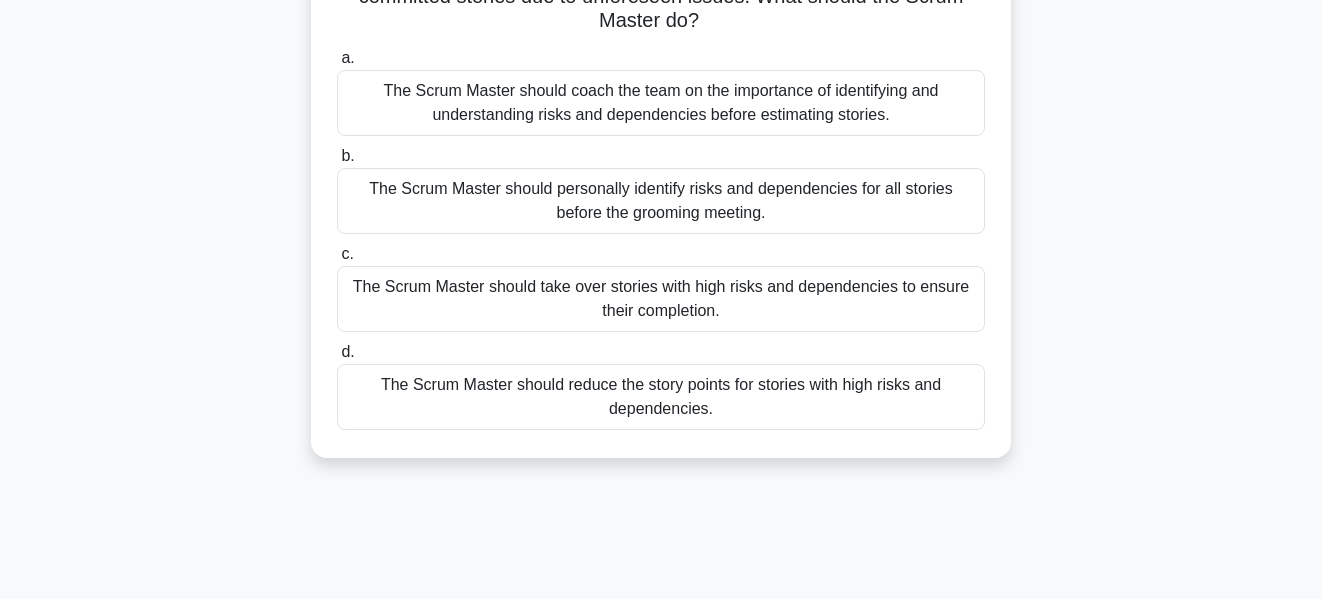 scroll, scrollTop: 248, scrollLeft: 0, axis: vertical 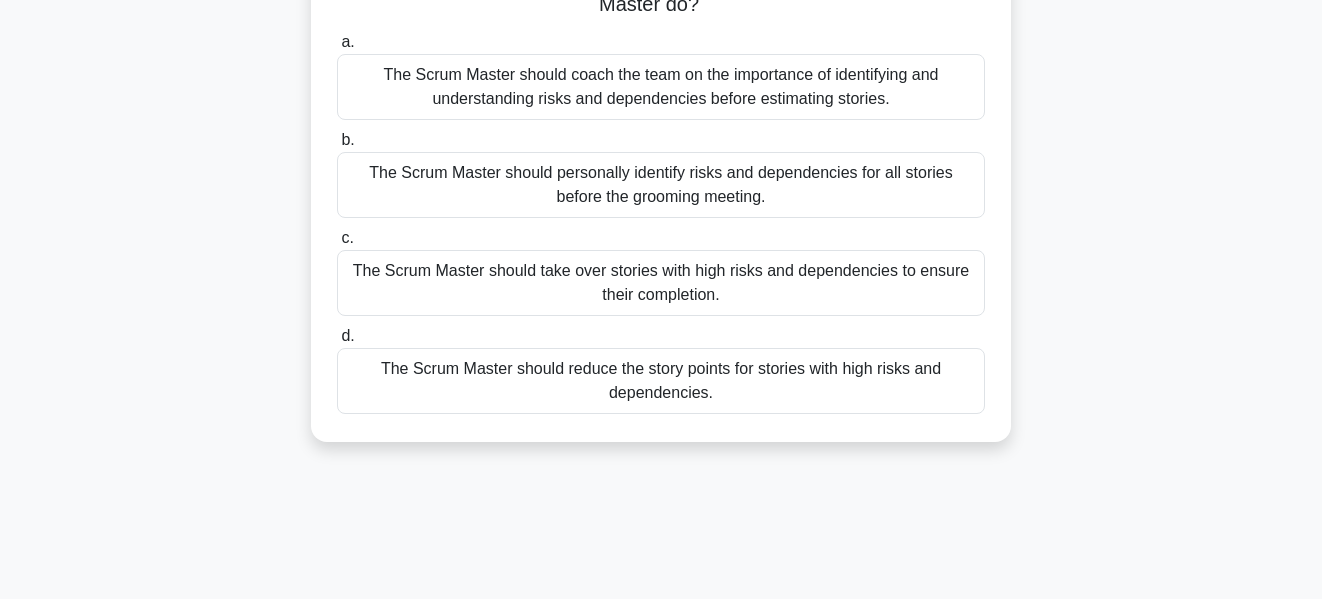 click on "The Scrum Master should personally identify risks and dependencies for all stories before the grooming meeting." at bounding box center [661, 185] 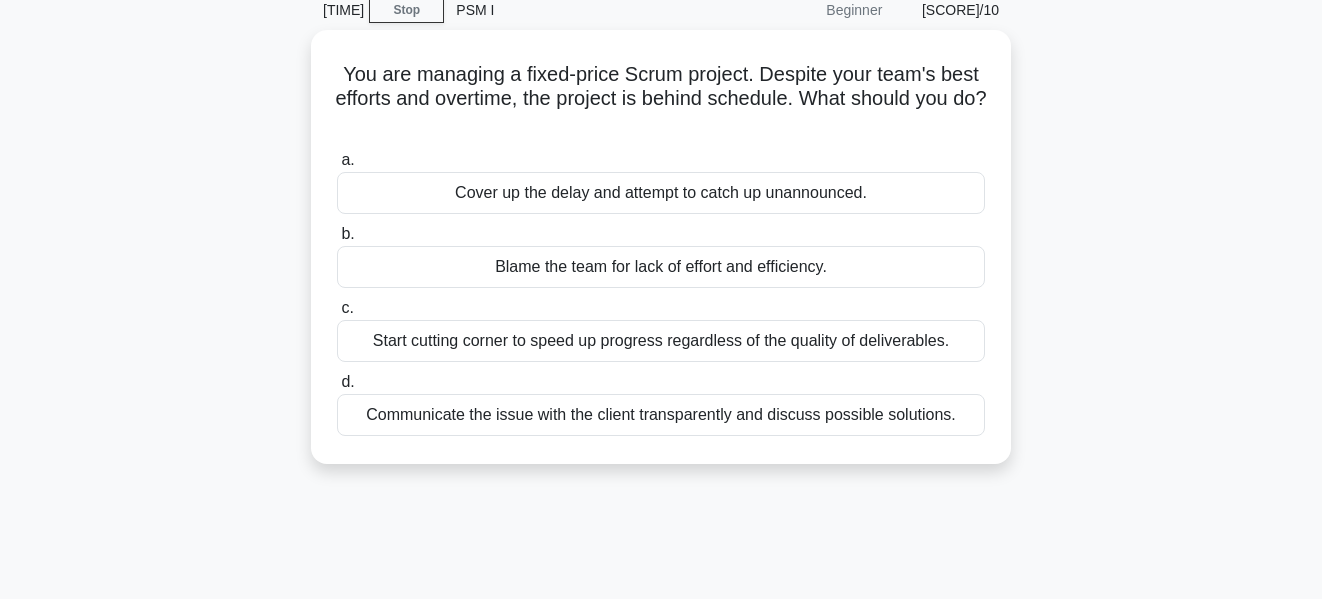scroll, scrollTop: 0, scrollLeft: 0, axis: both 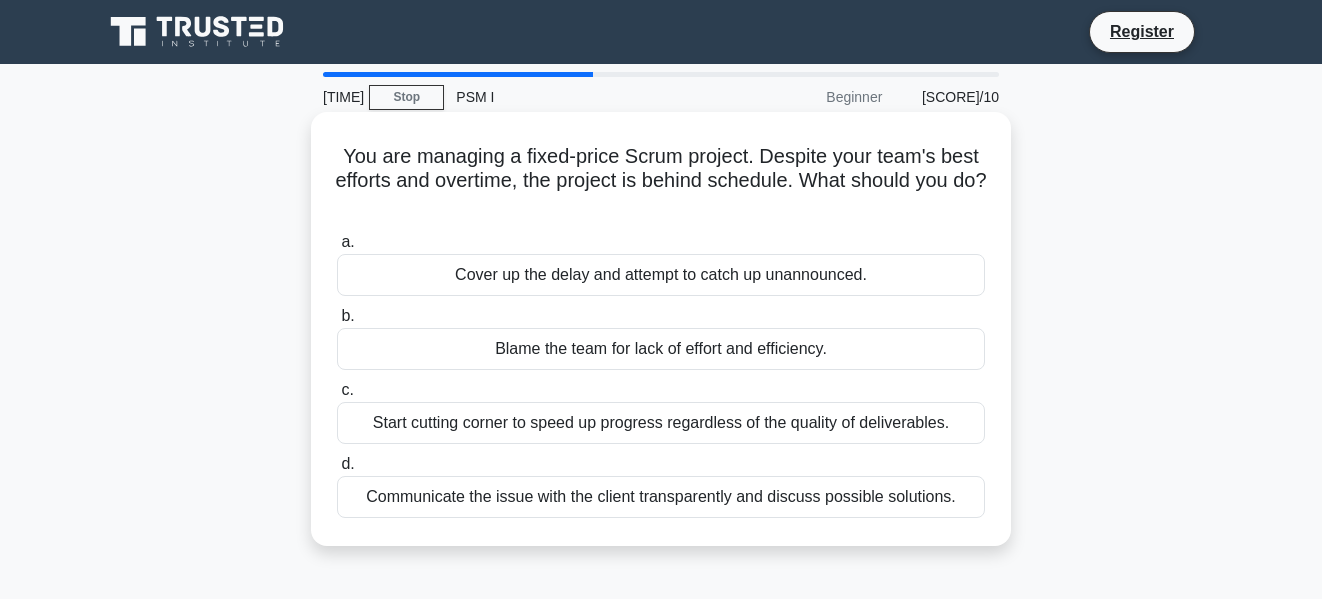 click on "Start cutting corner to speed up progress regardless of the quality of deliverables." at bounding box center (661, 423) 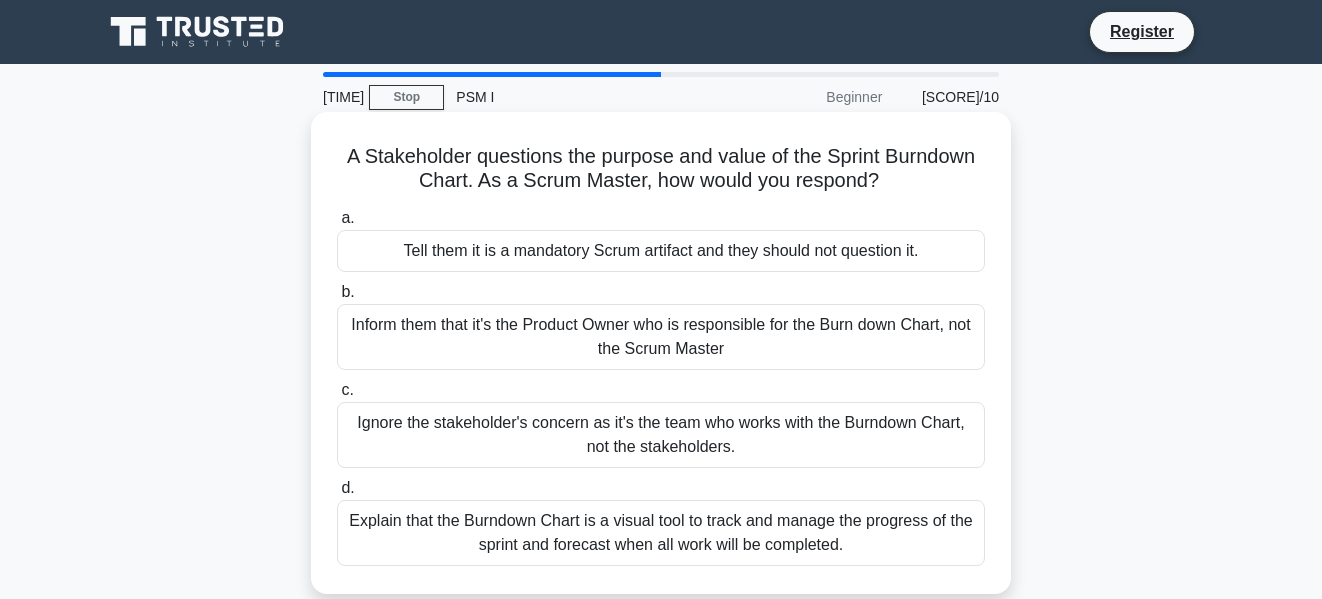 click on "Inform them that it's the Product Owner who is responsible for the Burn down Chart, not the Scrum Master" at bounding box center (661, 337) 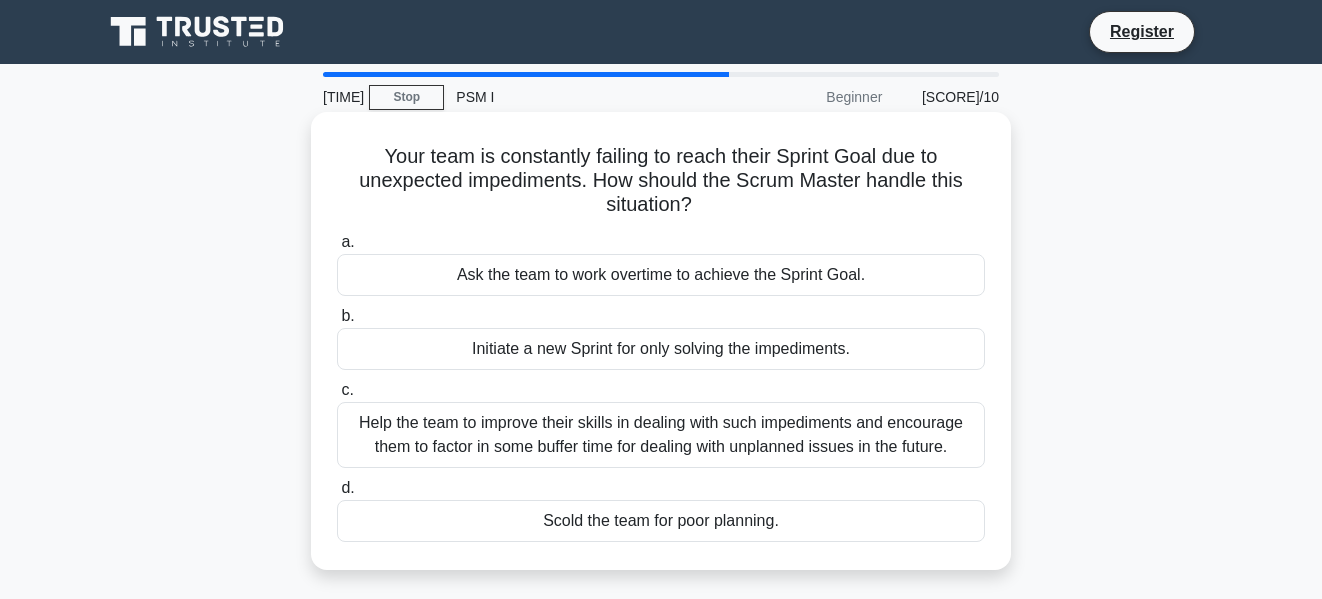 click on "Help the team to improve their skills in dealing with such impediments and encourage them to factor in some buffer time for dealing with unplanned issues in the future." at bounding box center [661, 435] 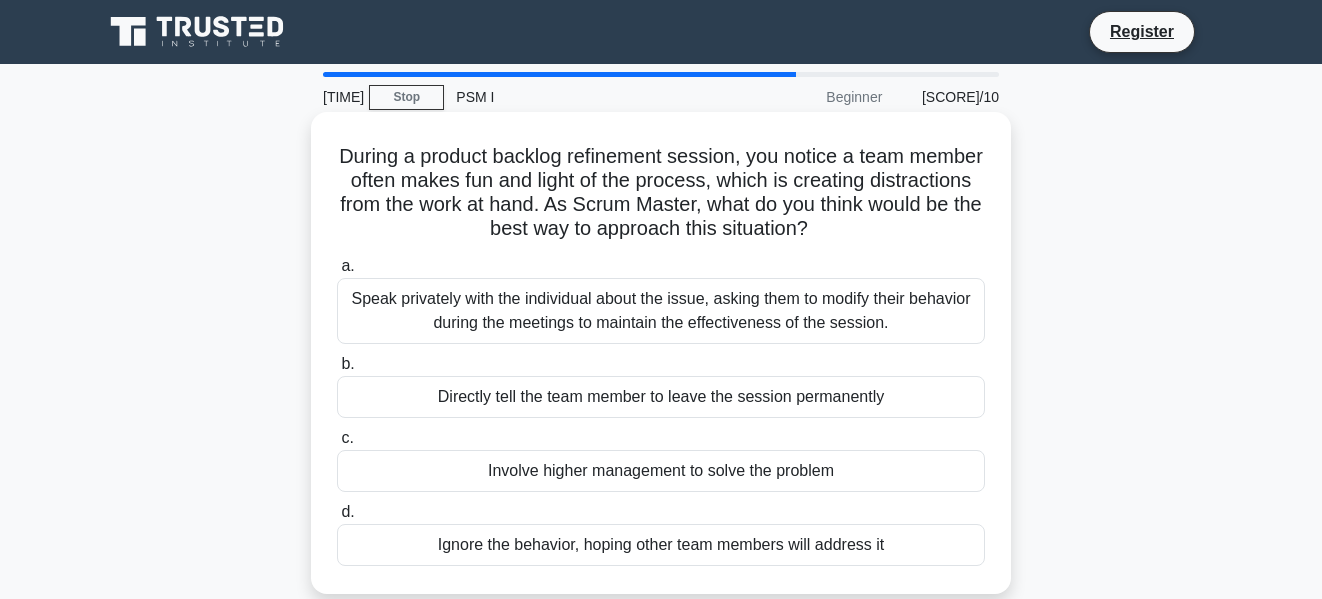 click on "Speak privately with the individual about the issue, asking them to modify their behavior during the meetings to maintain the effectiveness of the session." at bounding box center [661, 311] 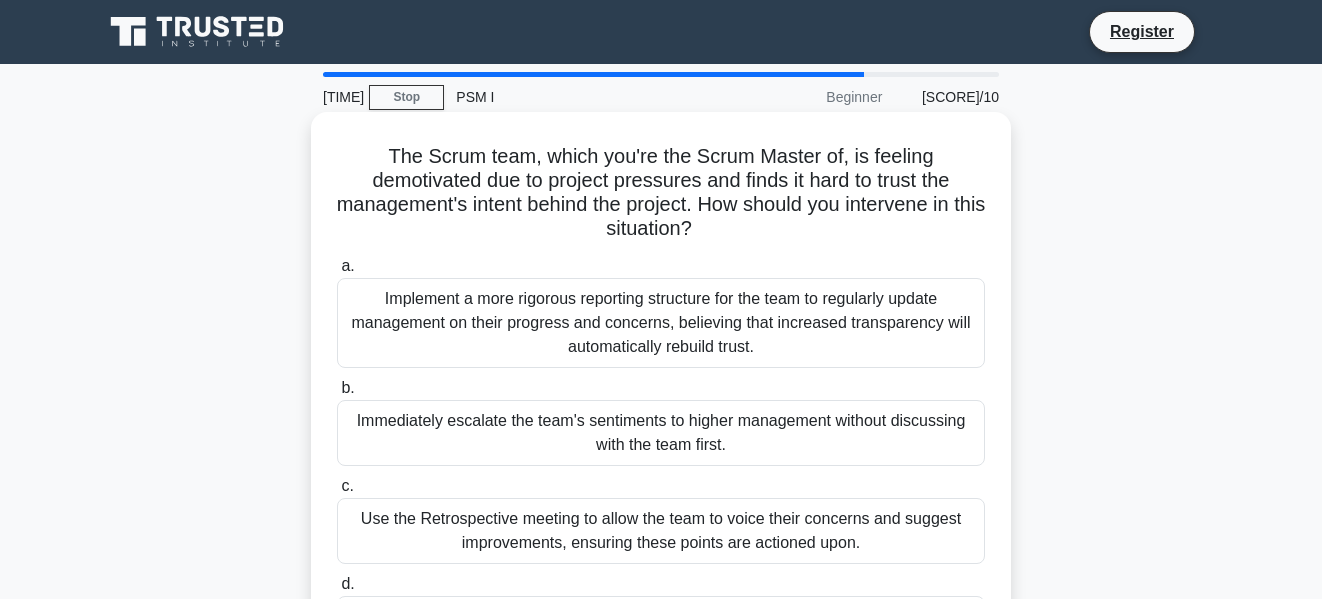 click on "Implement a more rigorous reporting structure for the team to regularly update management on their progress and concerns, believing that increased transparency will automatically rebuild trust." at bounding box center (661, 323) 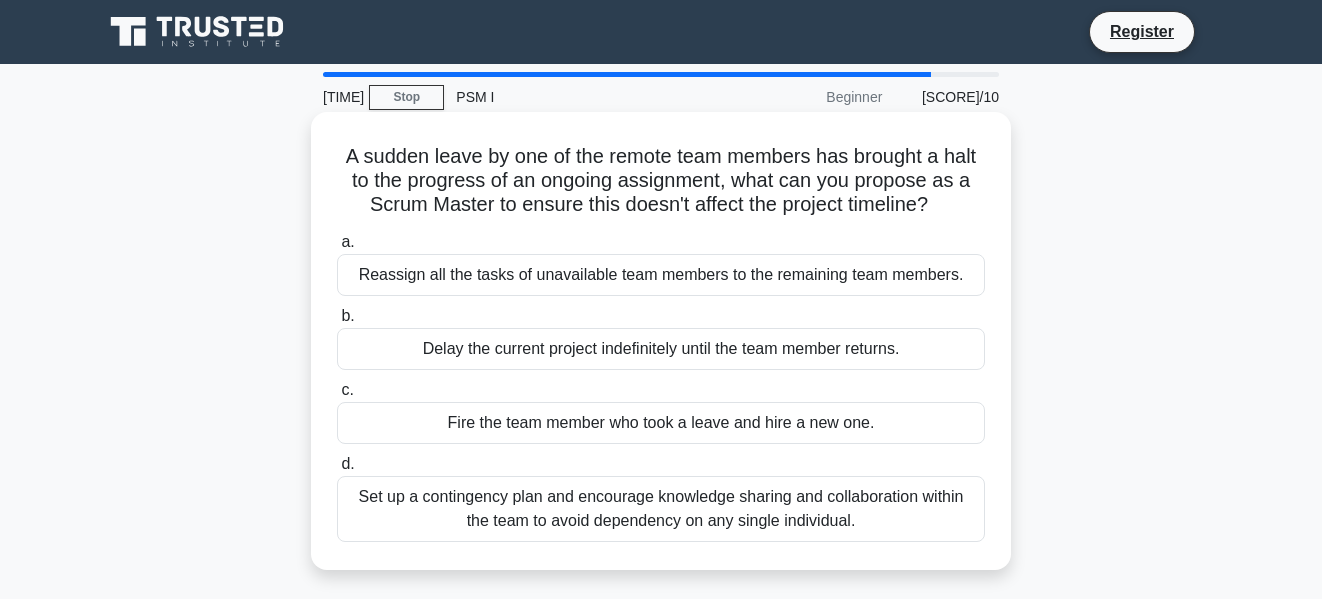 click on "Set up a contingency plan and encourage knowledge sharing and collaboration within the team to avoid dependency on any single individual." at bounding box center [661, 509] 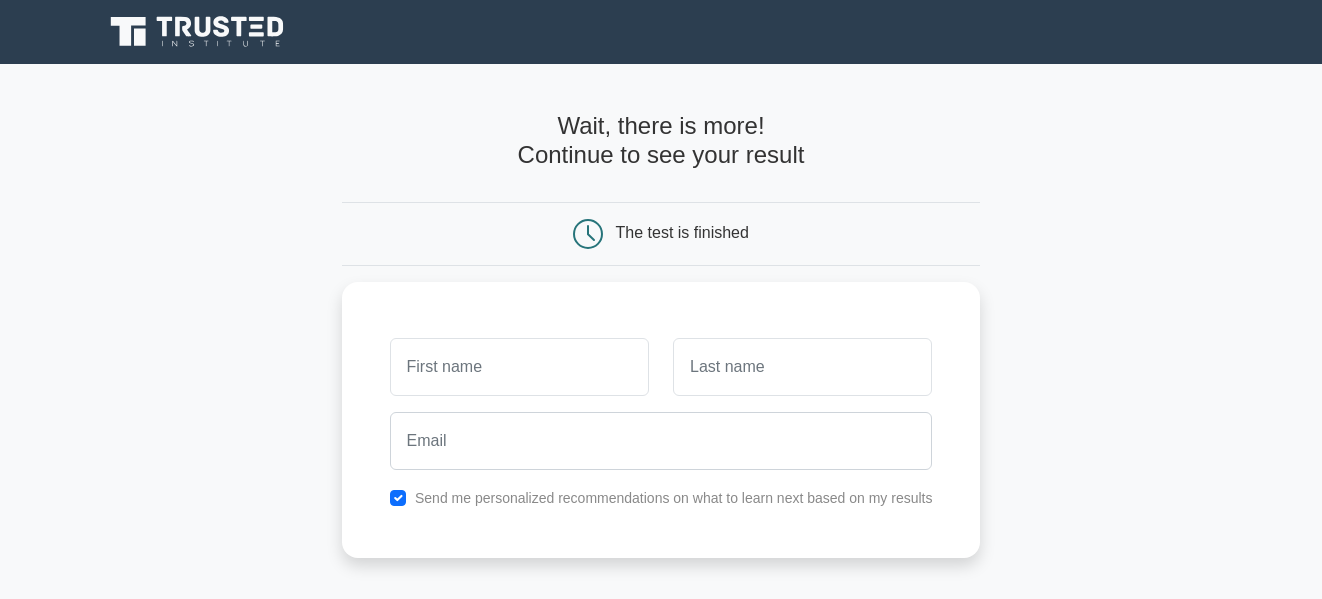 scroll, scrollTop: 0, scrollLeft: 0, axis: both 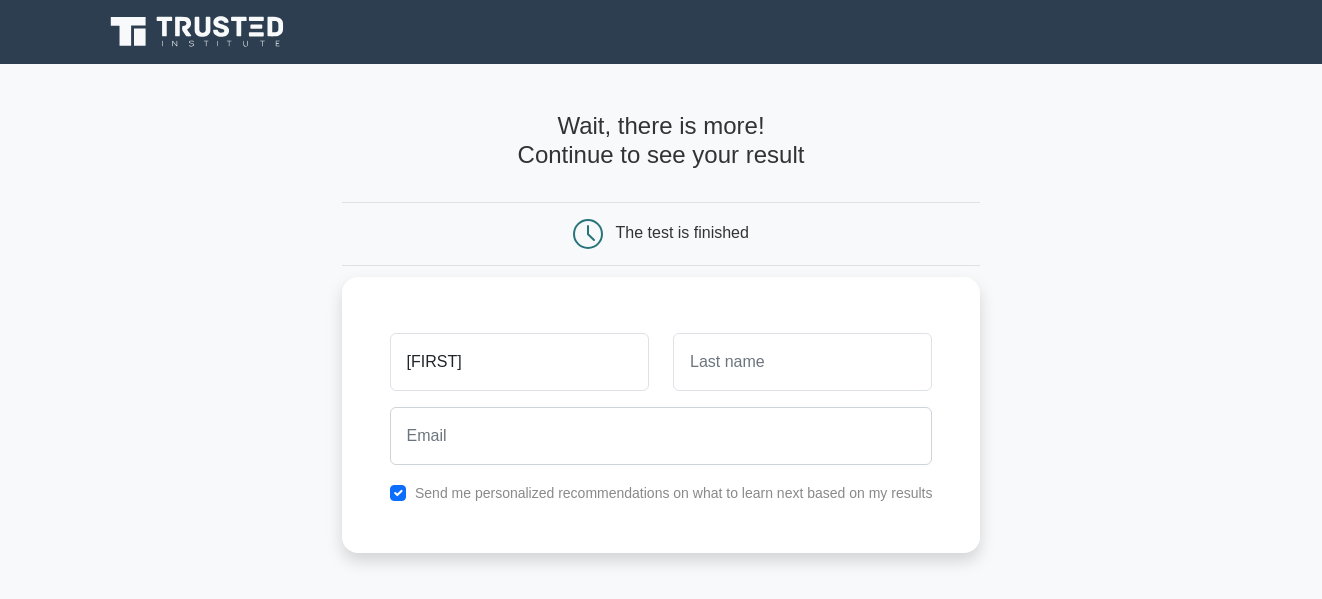 type on "[FIRST]" 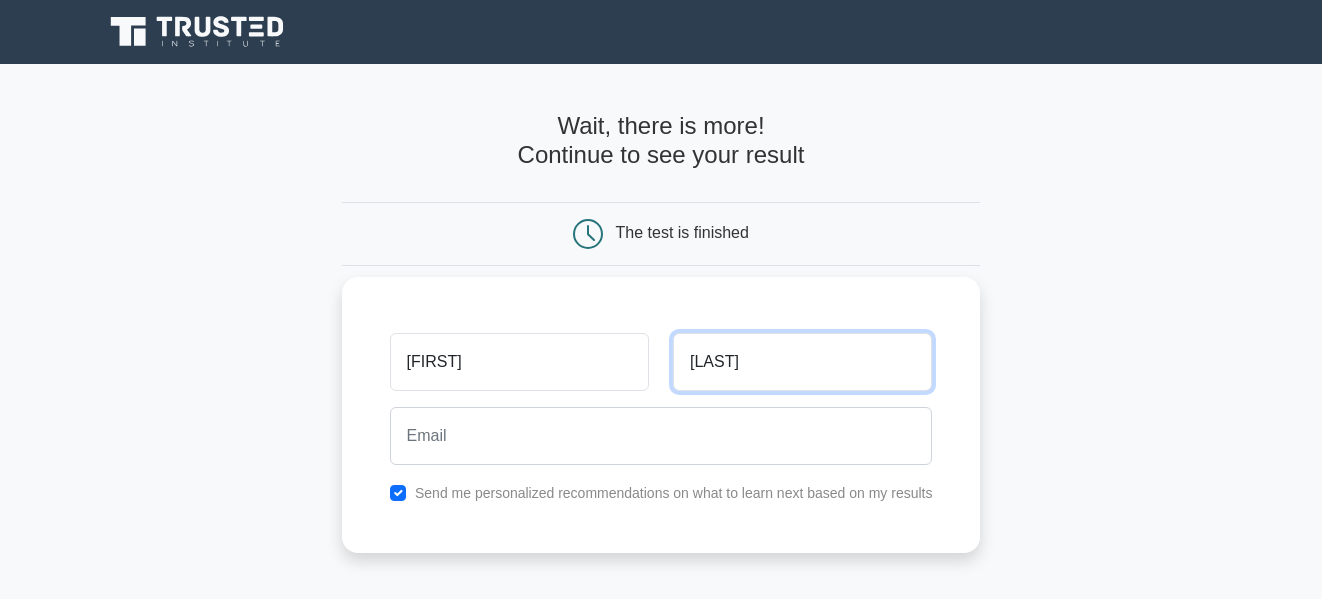 type on "[LAST]" 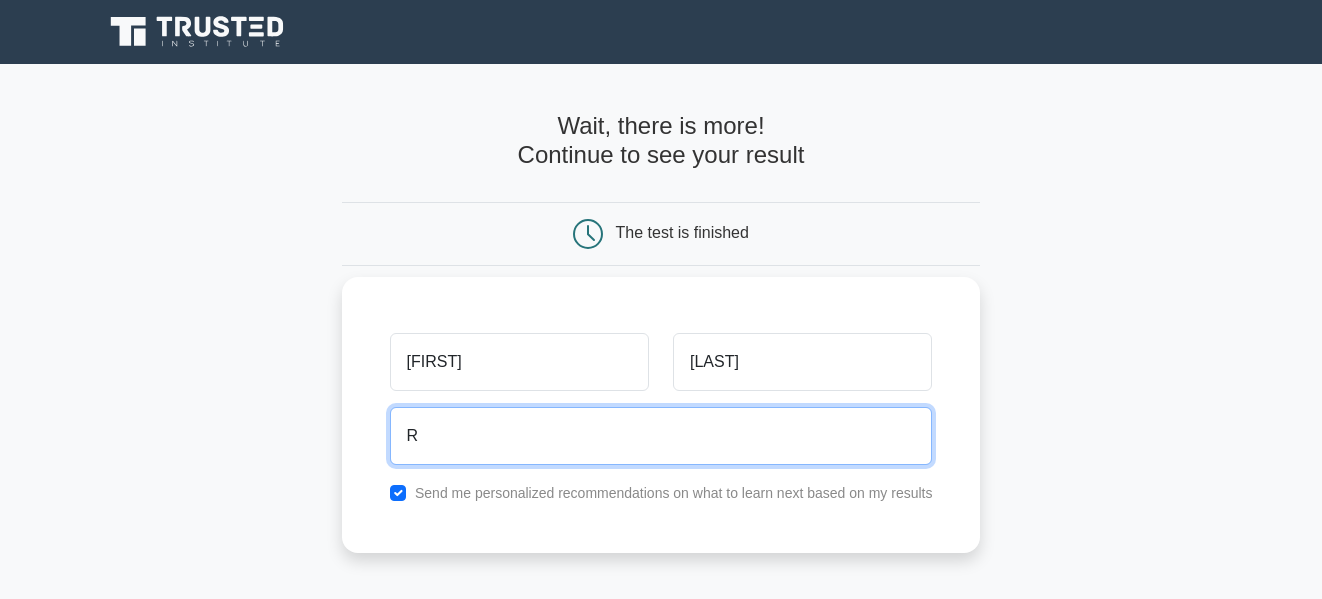type on "[EMAIL]" 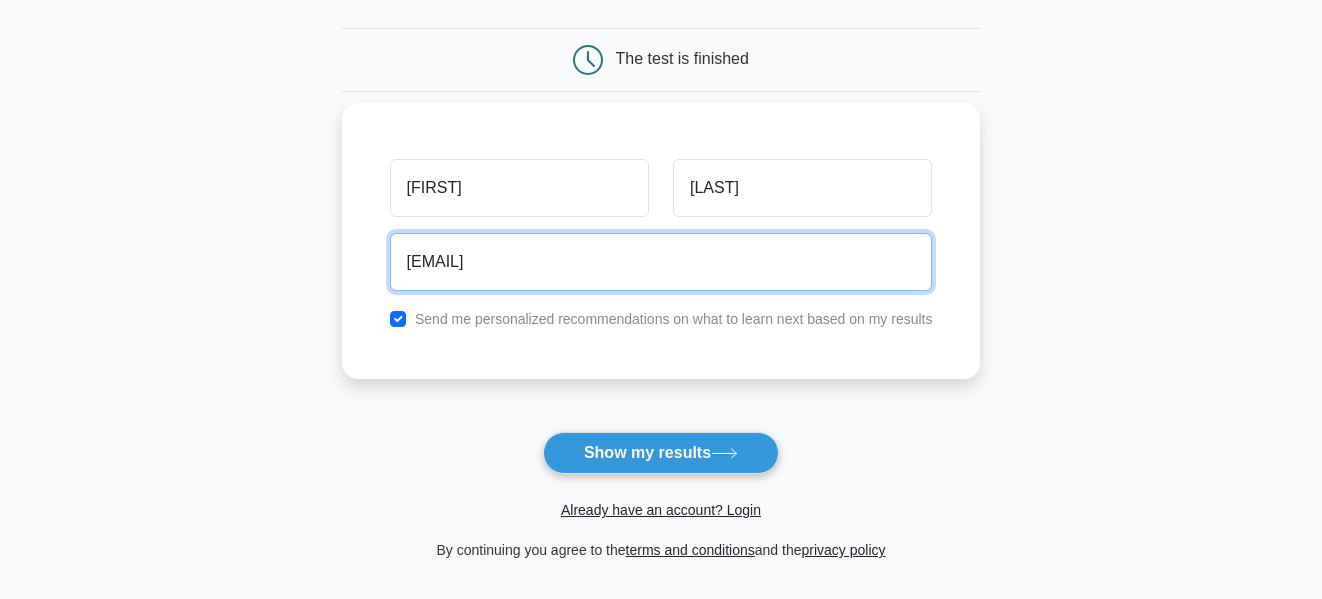 scroll, scrollTop: 182, scrollLeft: 0, axis: vertical 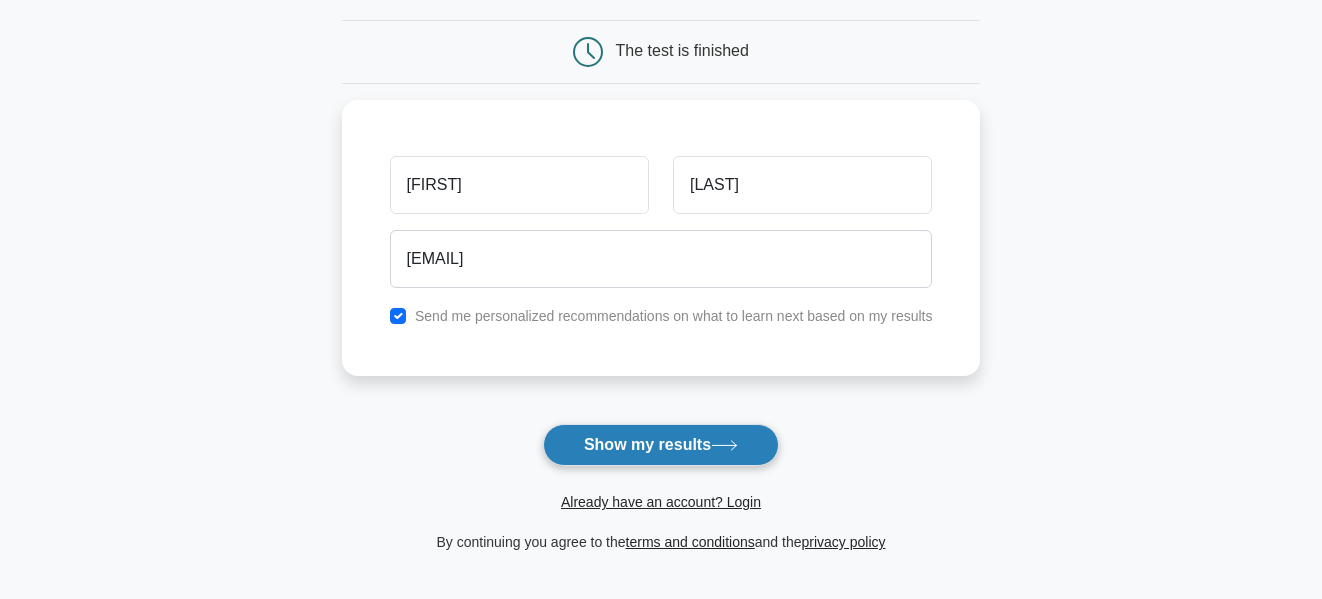 click on "Show my results" at bounding box center (661, 445) 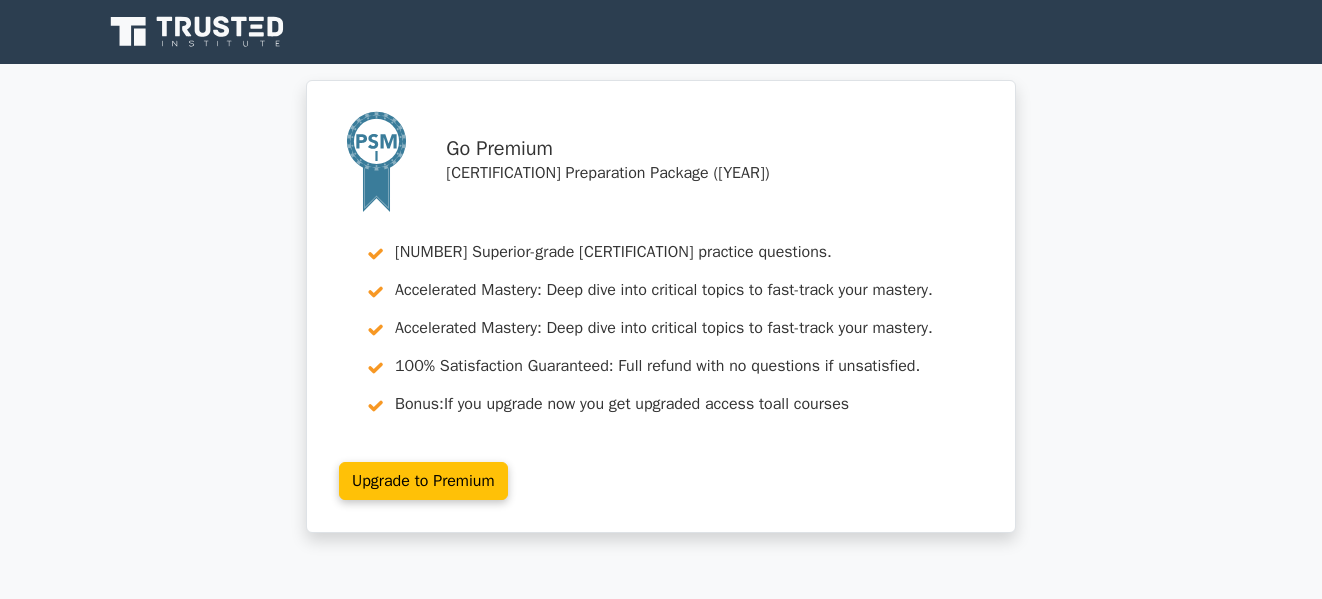 scroll, scrollTop: 0, scrollLeft: 0, axis: both 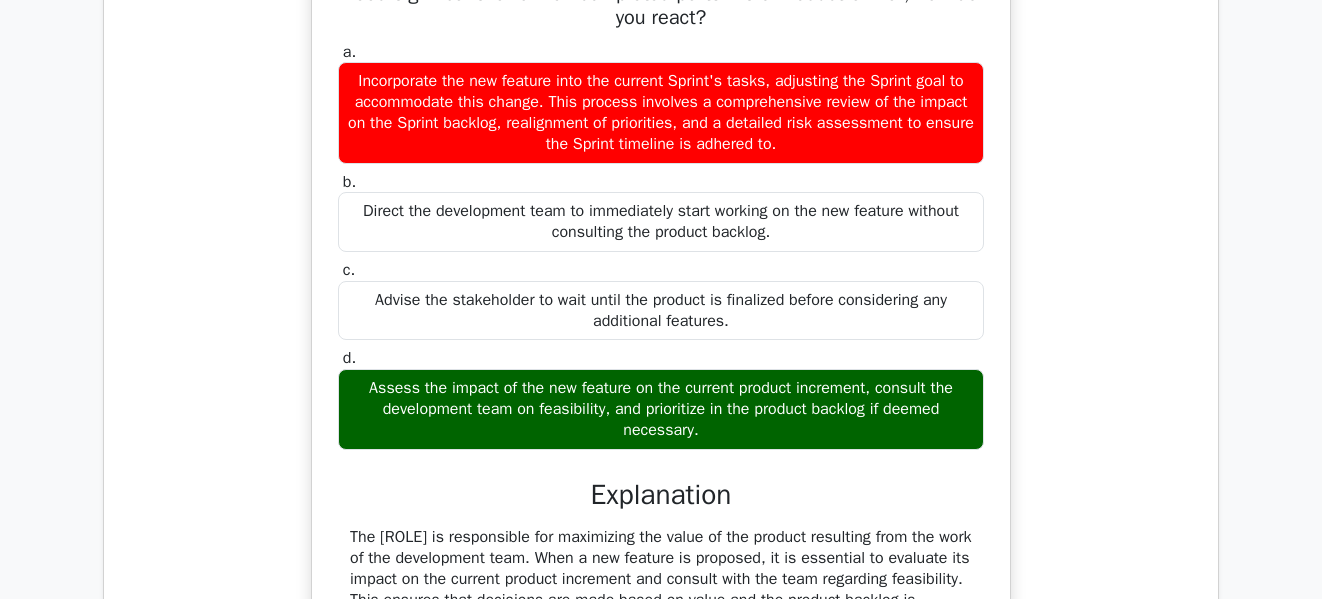 click on "Assess the impact of the new feature on the current product increment, consult the development team on feasibility, and prioritize in the product backlog if deemed necessary." at bounding box center [661, 409] 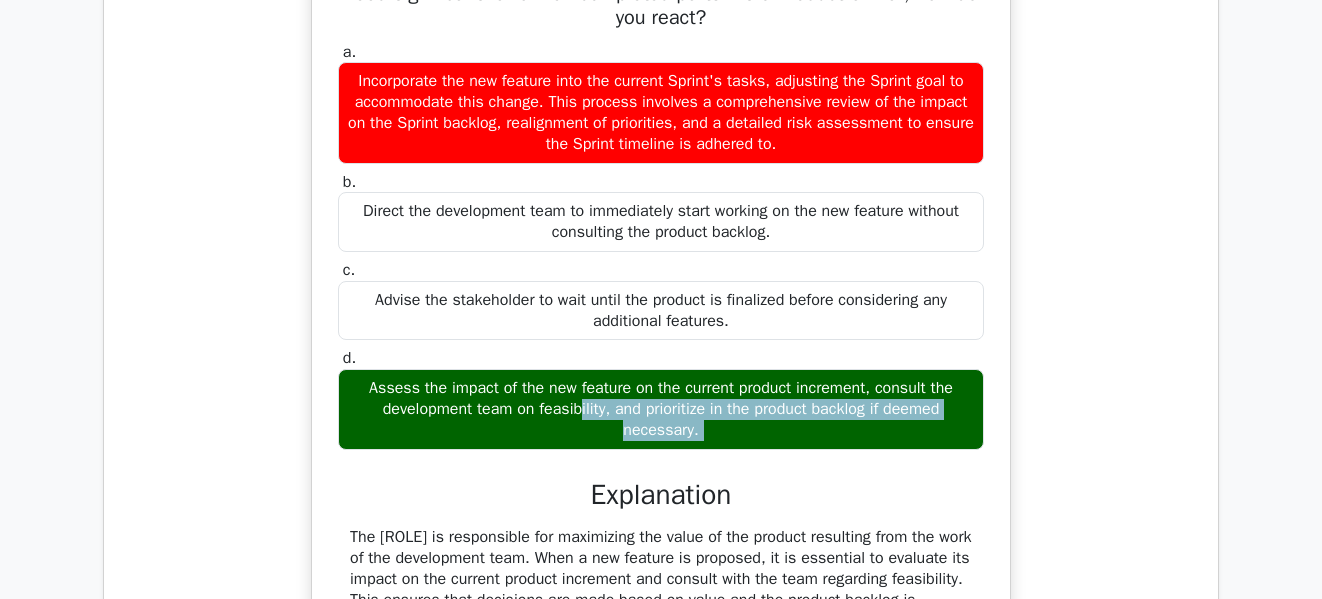 copy on "Assess the impact of the new feature on the current product increment, consult the development team on feasibility, and prioritize in the product backlog if deemed necessary." 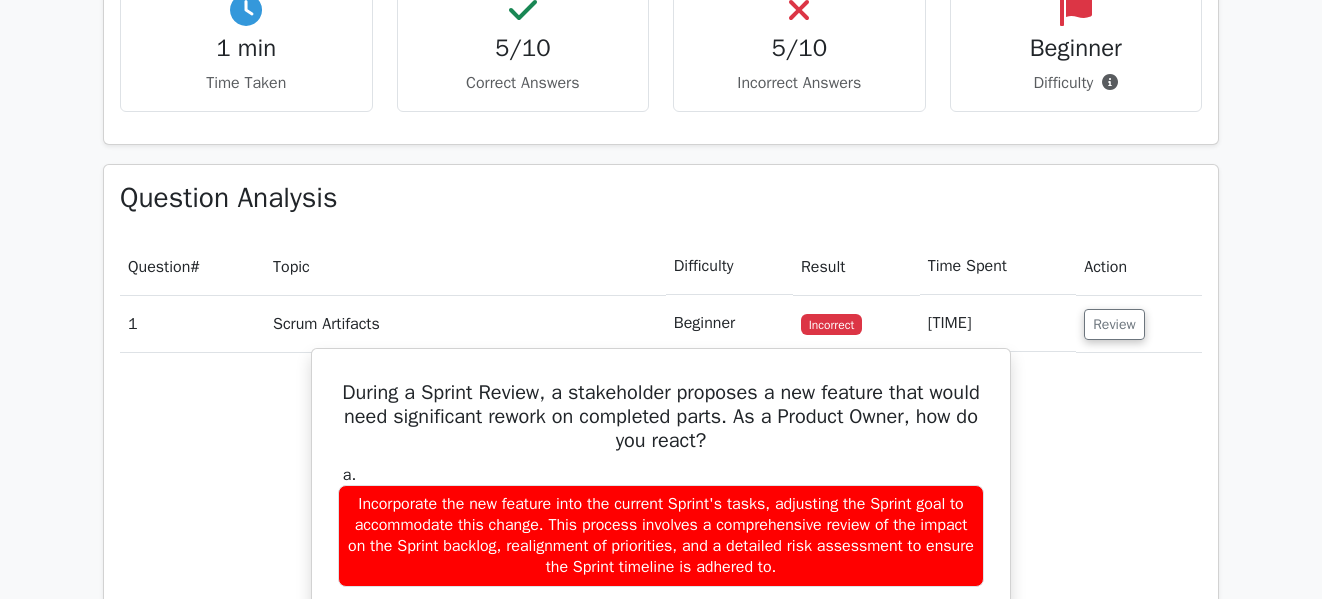 scroll, scrollTop: 1281, scrollLeft: 0, axis: vertical 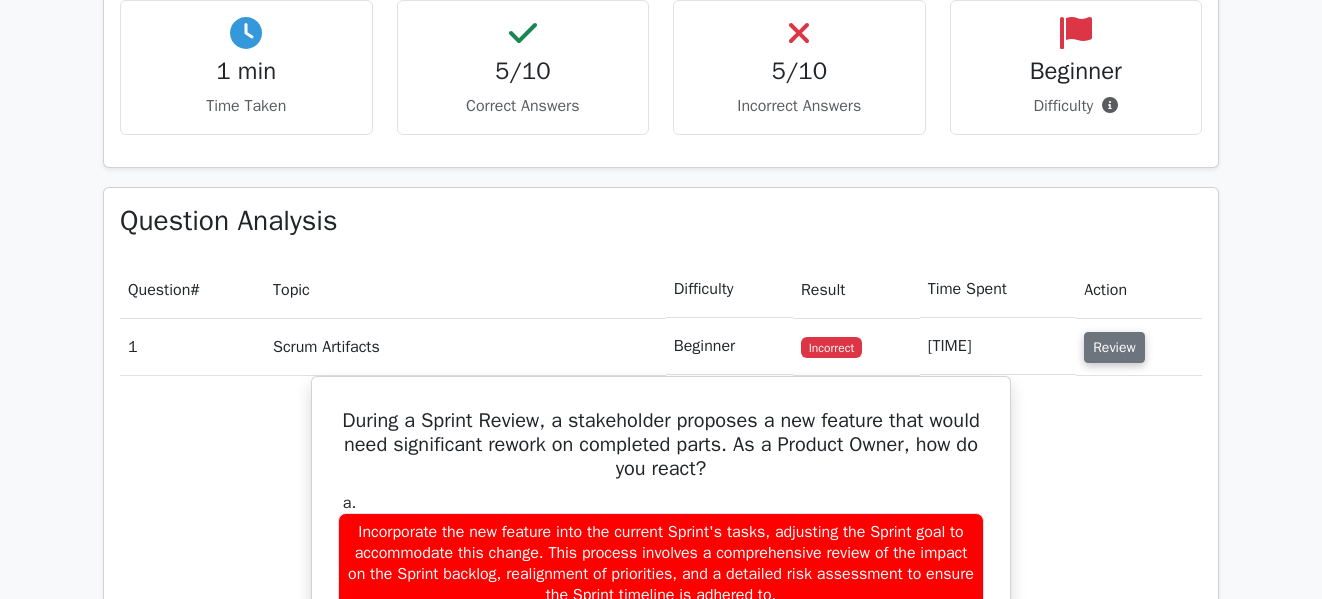click on "Review" at bounding box center (1114, 347) 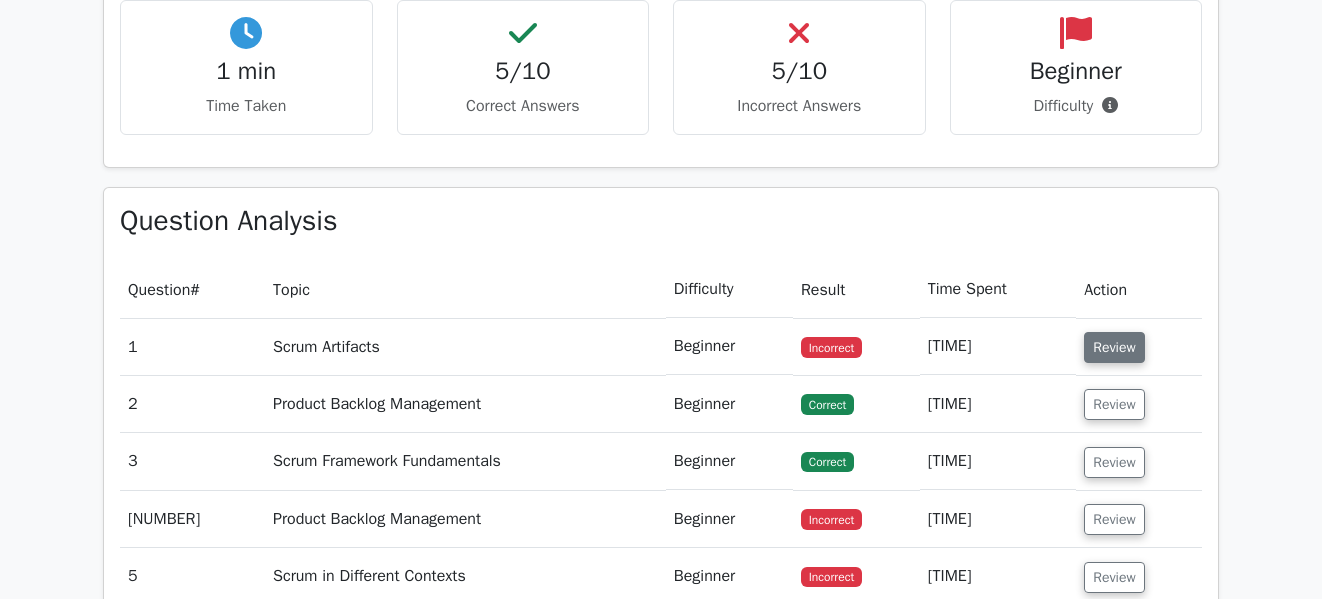 click on "Review" at bounding box center [1114, 347] 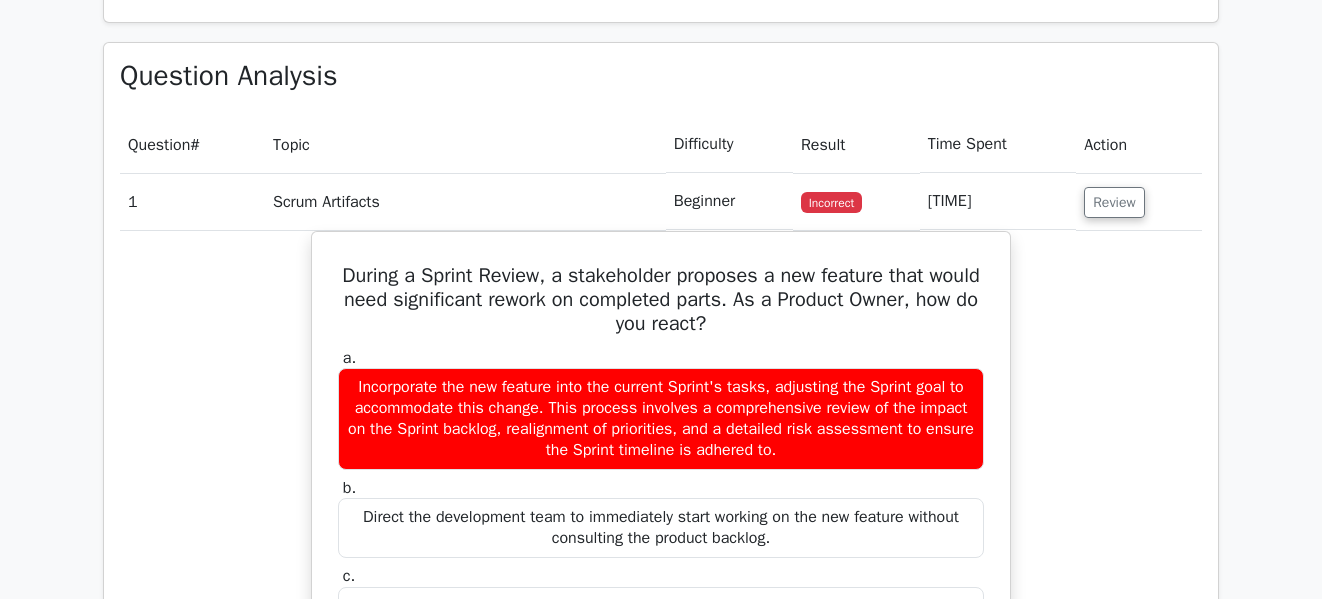 scroll, scrollTop: 1417, scrollLeft: 0, axis: vertical 